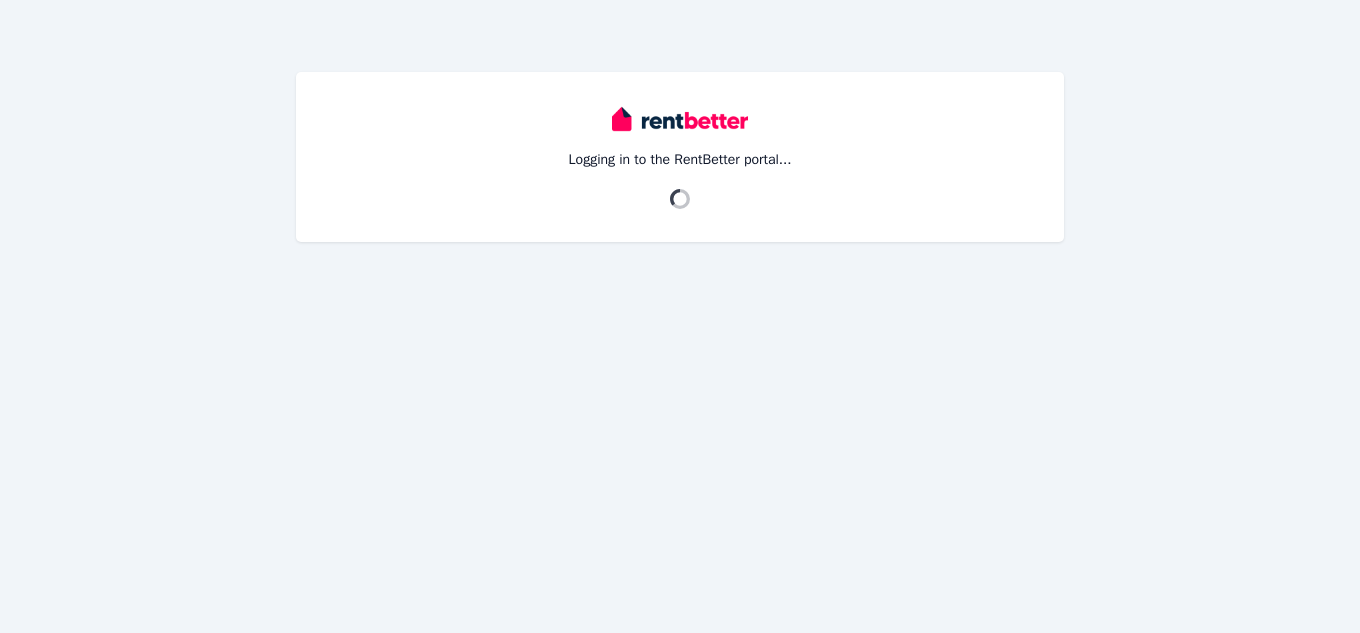 scroll, scrollTop: 0, scrollLeft: 0, axis: both 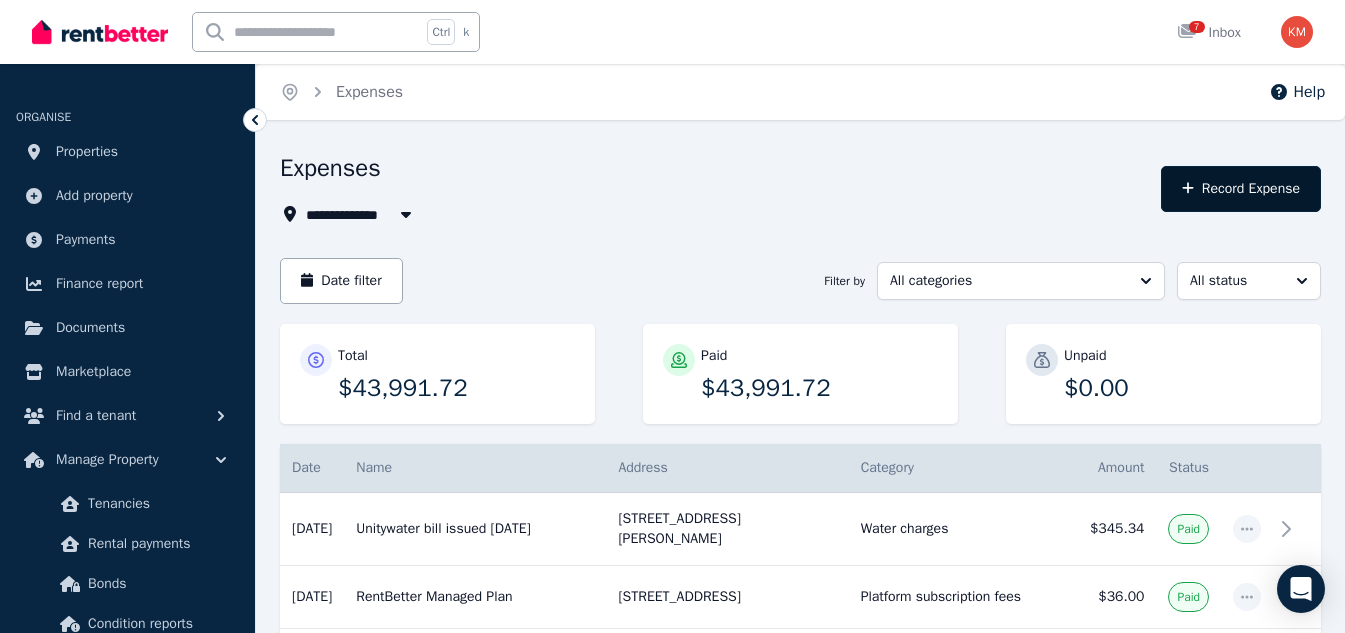 click on "Record Expense" at bounding box center (1241, 189) 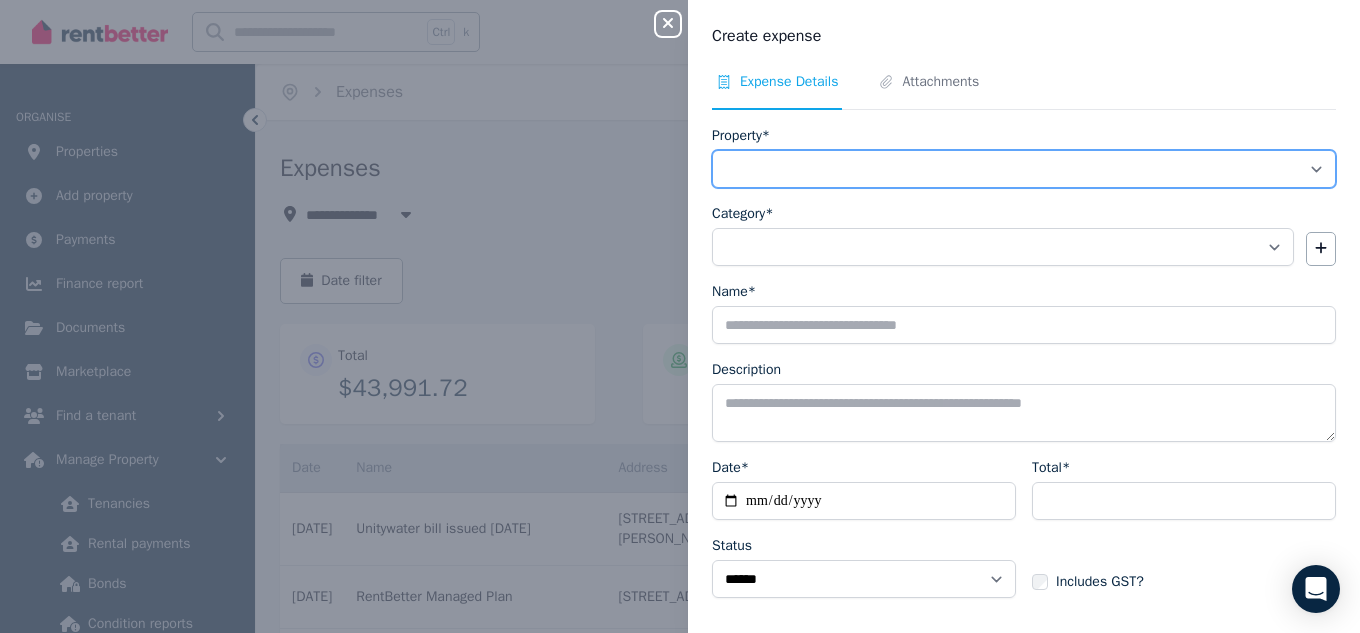 click on "**********" at bounding box center (1024, 169) 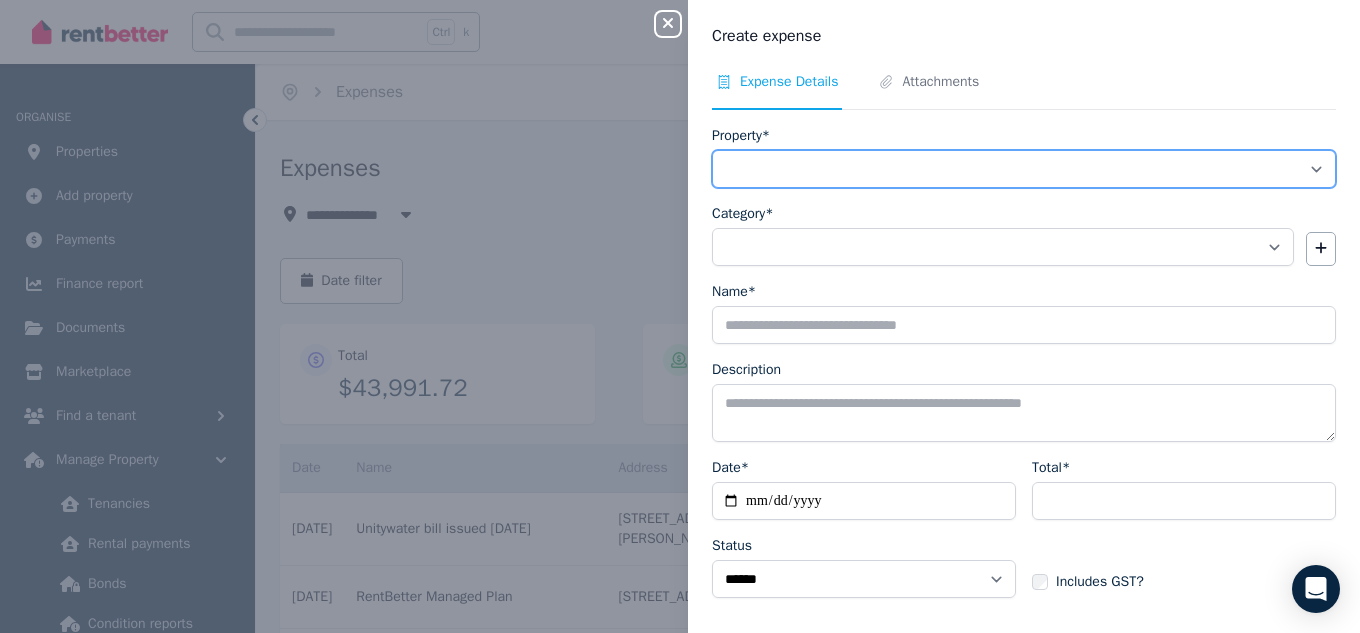 select on "**********" 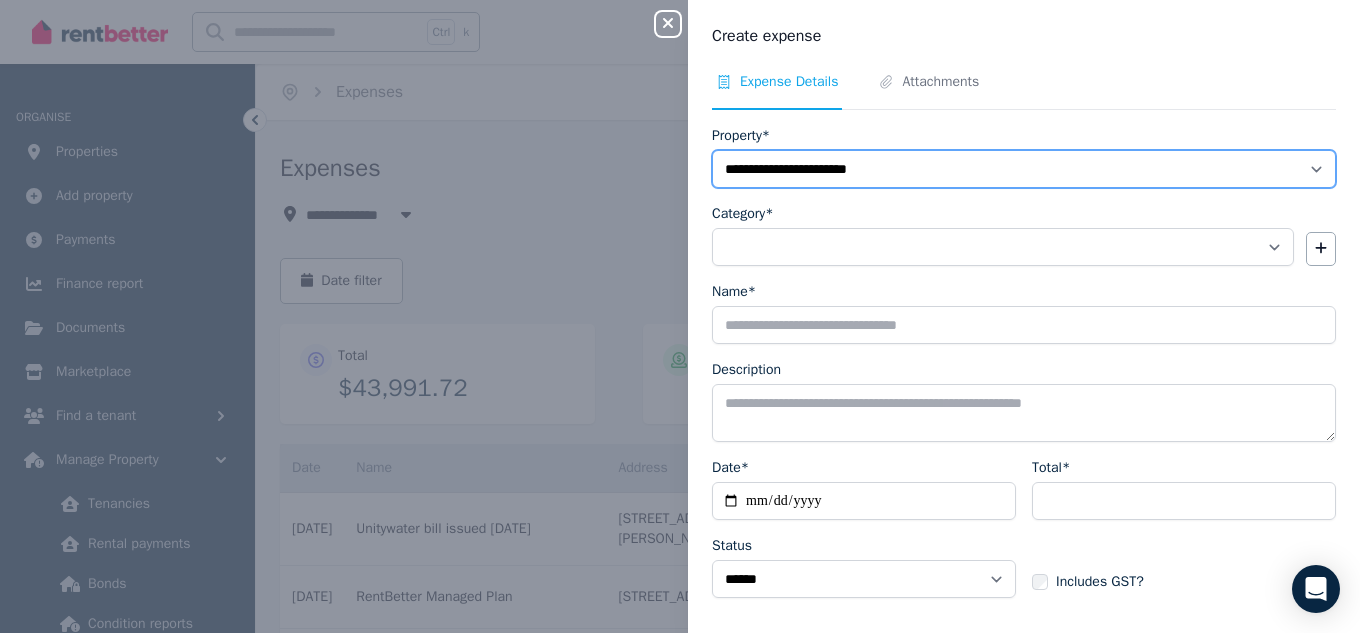 click on "**********" at bounding box center [1024, 169] 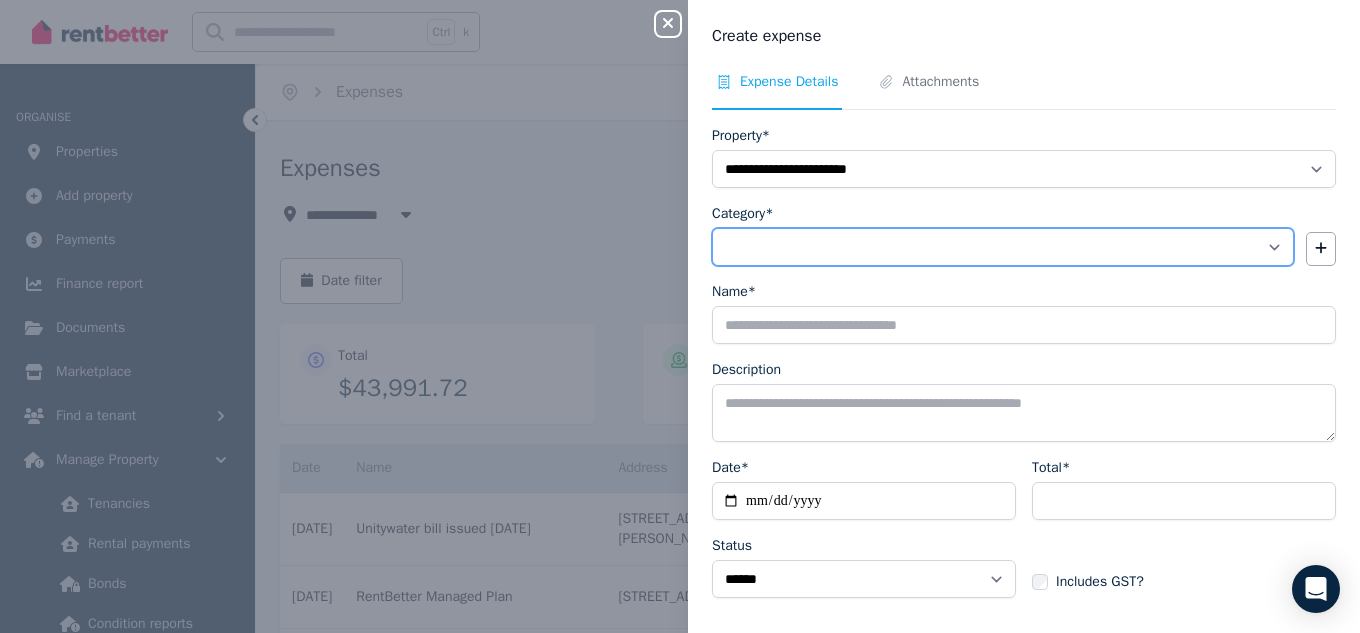 click on "**********" at bounding box center (1003, 247) 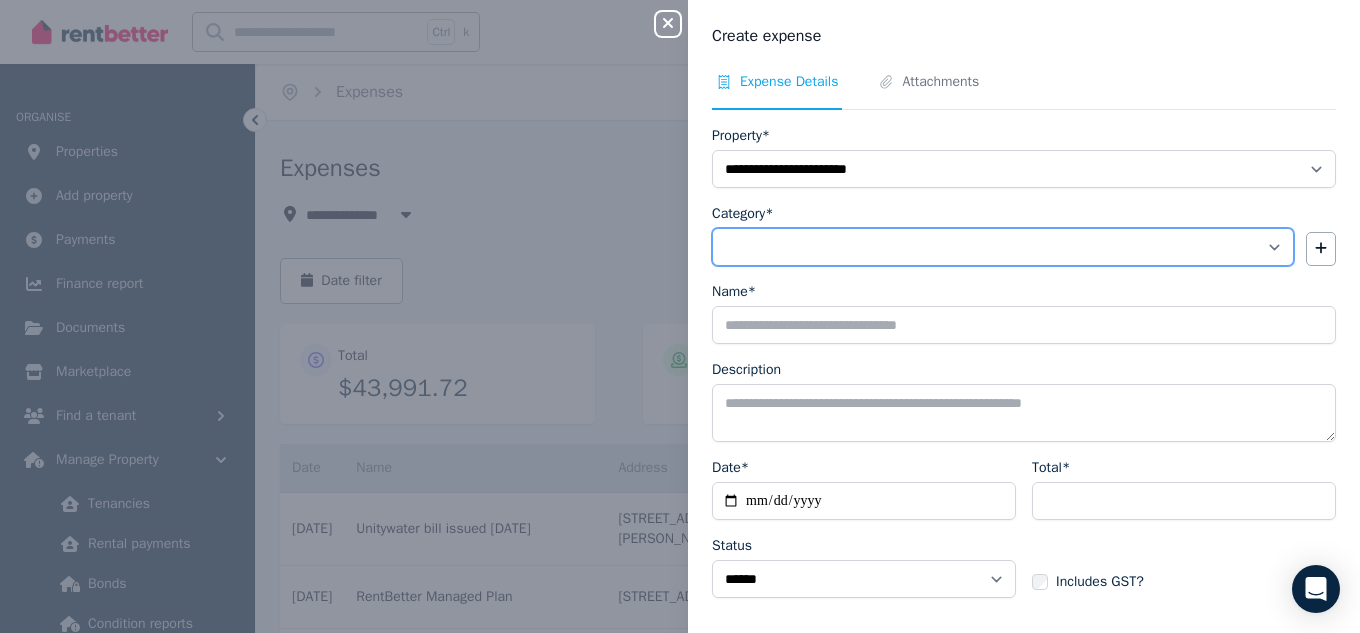select on "**********" 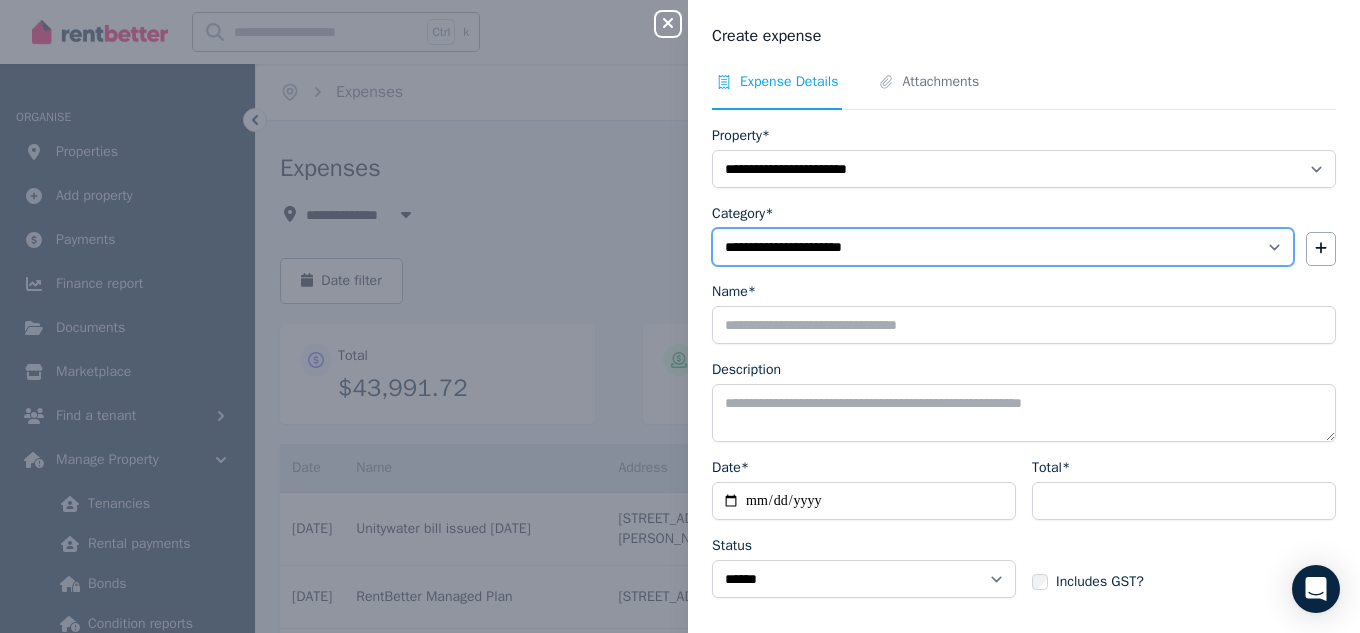 click on "**********" at bounding box center (1003, 247) 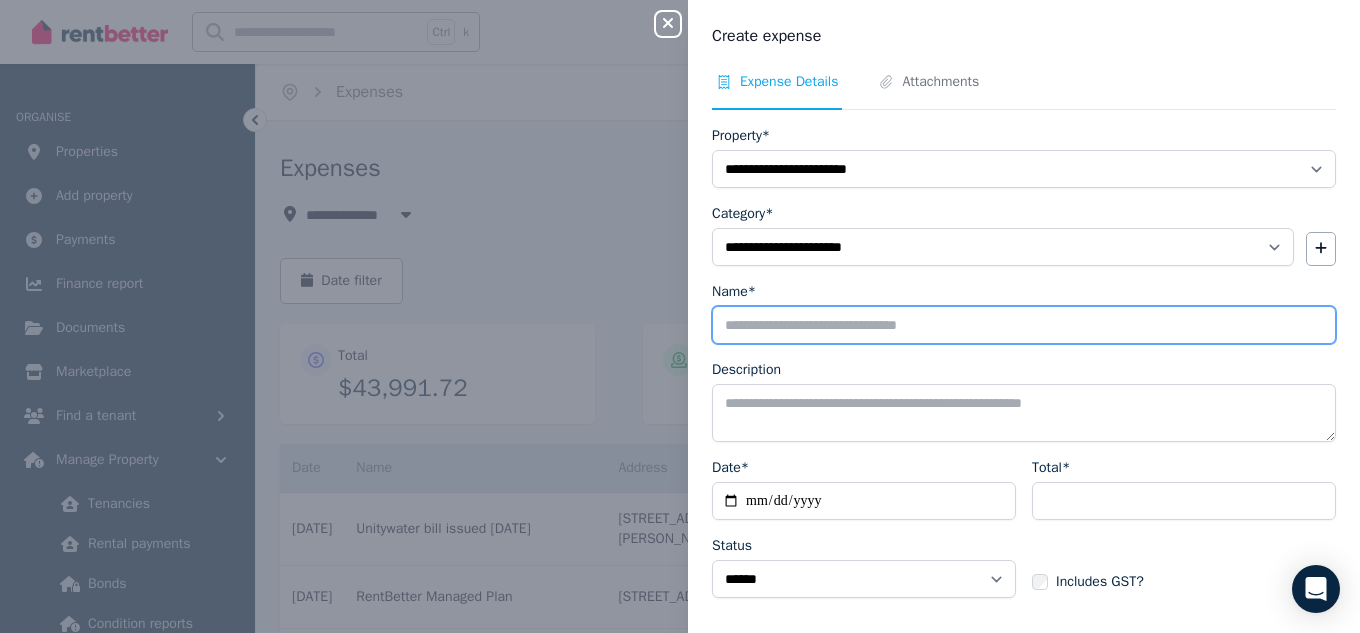 click on "Name*" at bounding box center [1024, 325] 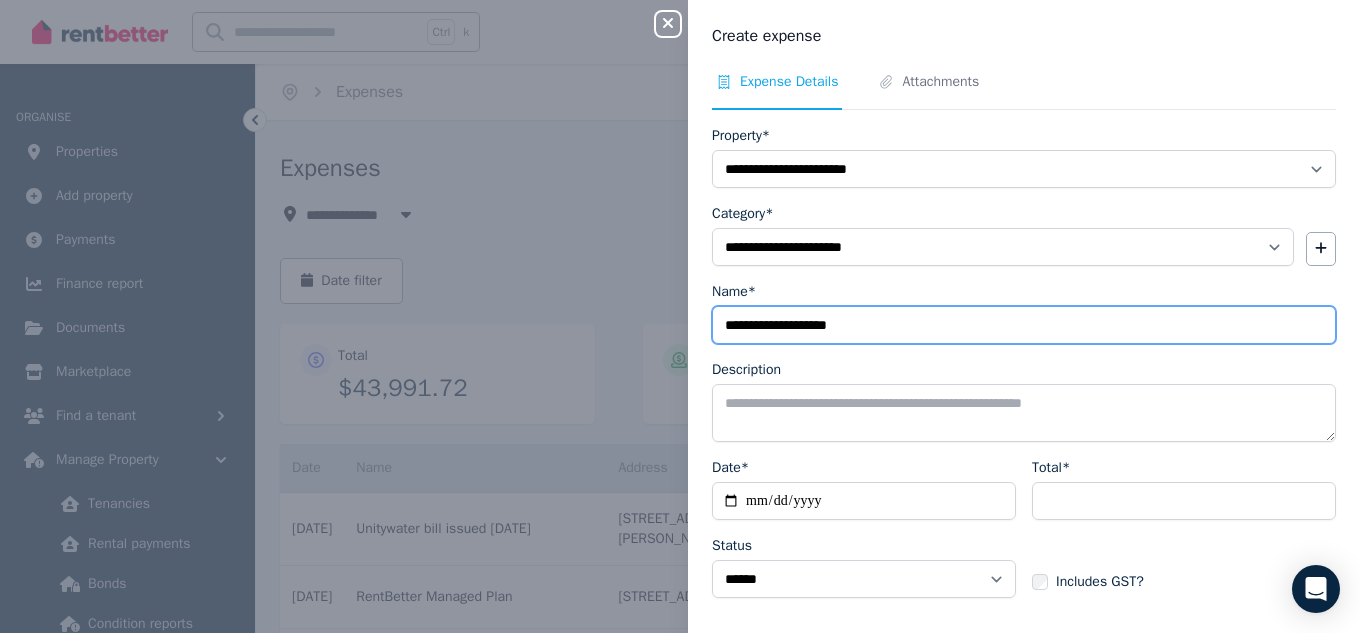 scroll, scrollTop: 83, scrollLeft: 0, axis: vertical 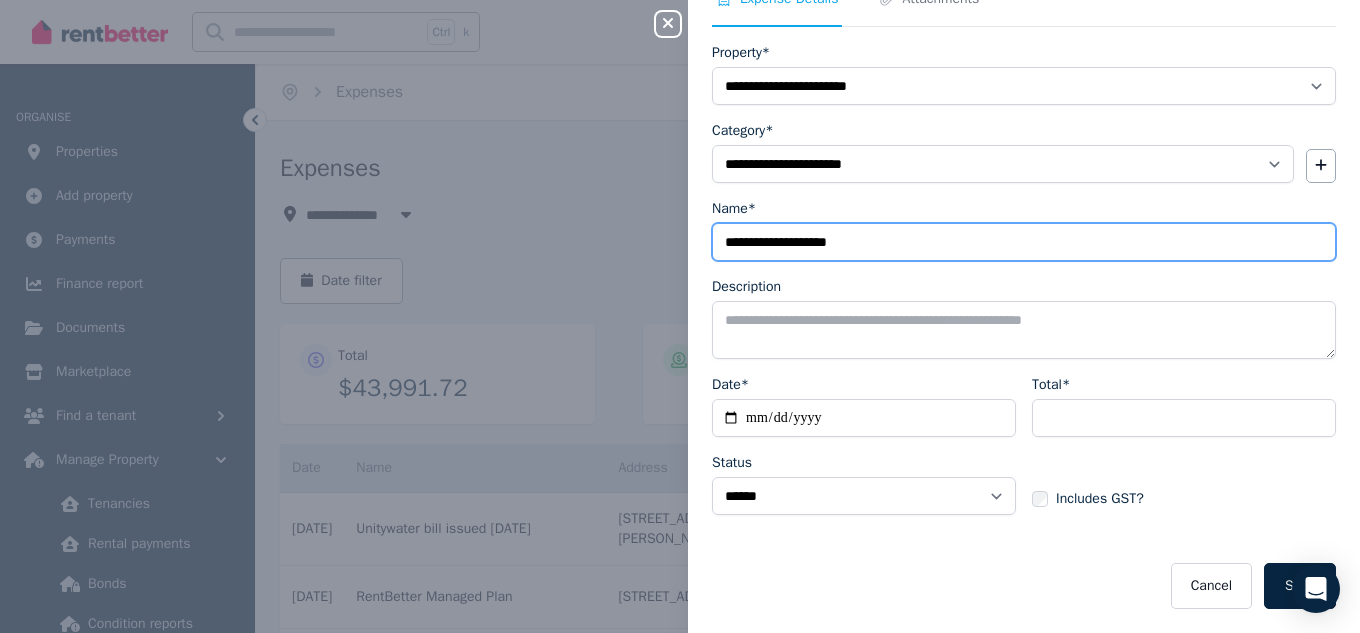 type on "**********" 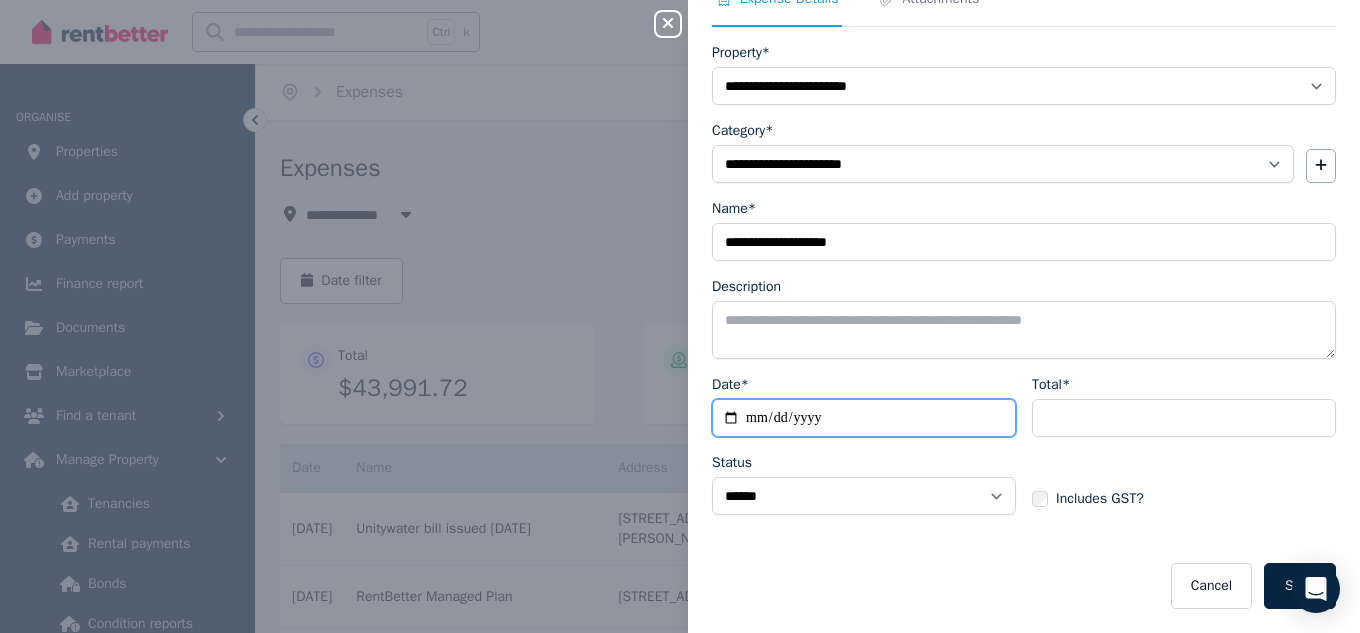 click on "Date*" at bounding box center (864, 418) 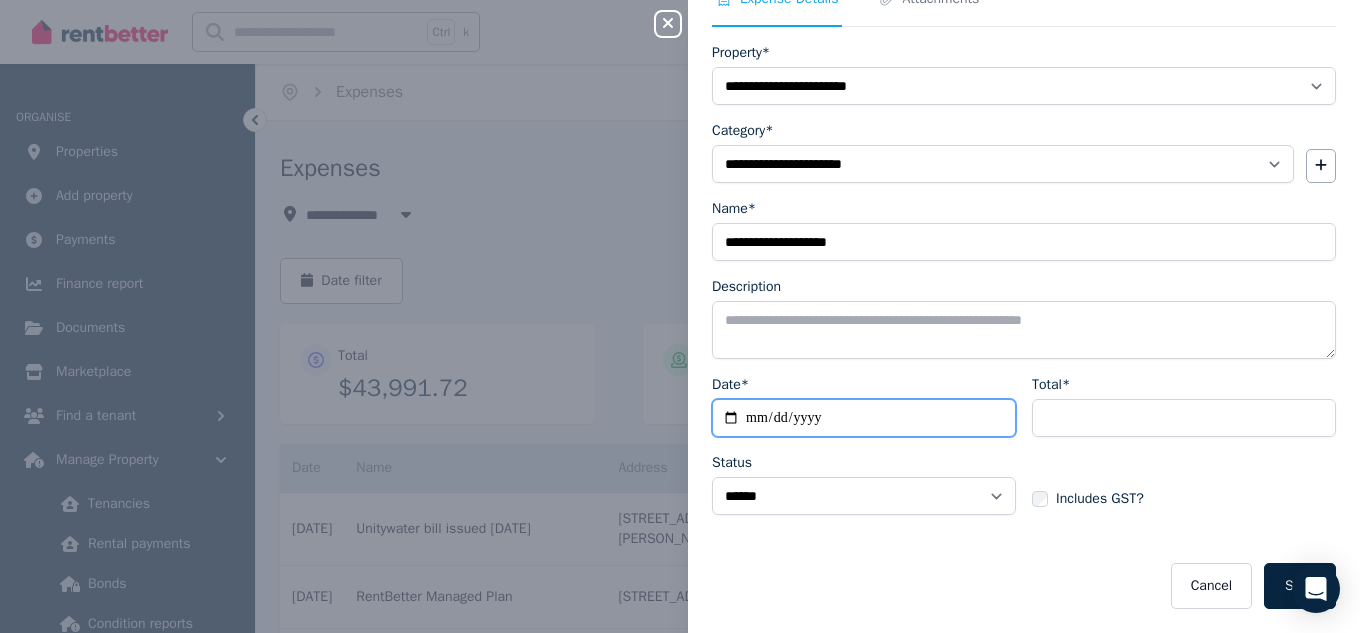 click on "Date*" at bounding box center (864, 418) 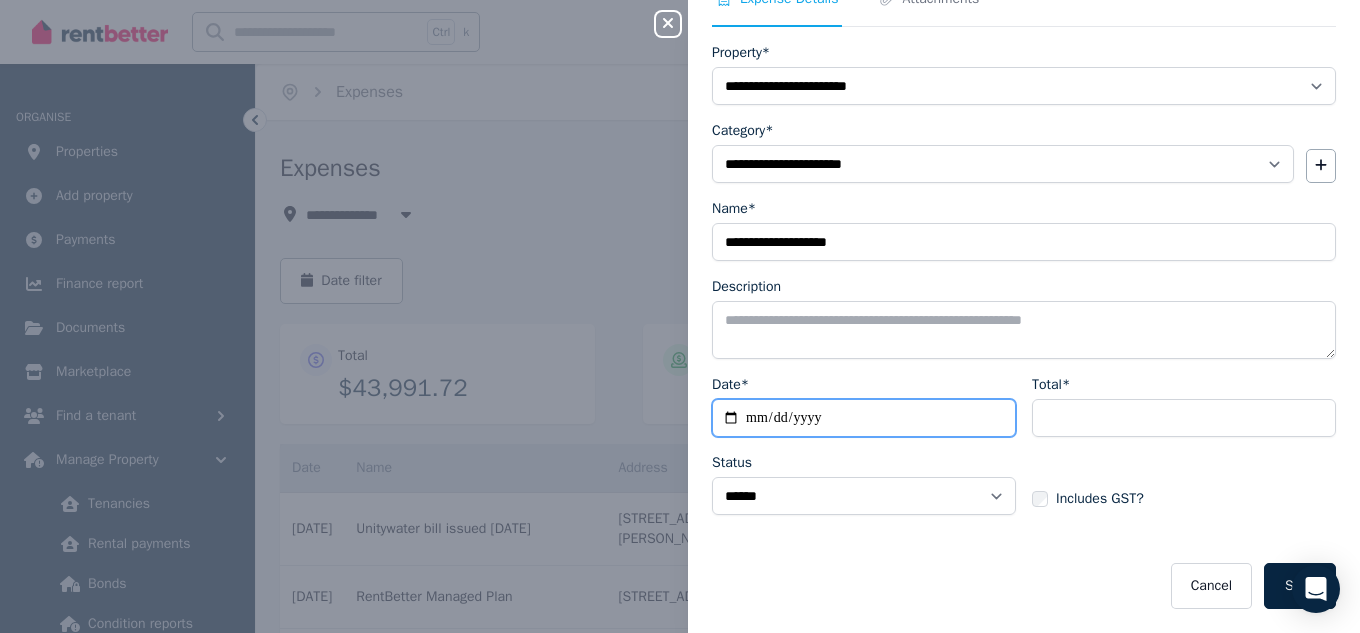 type on "**********" 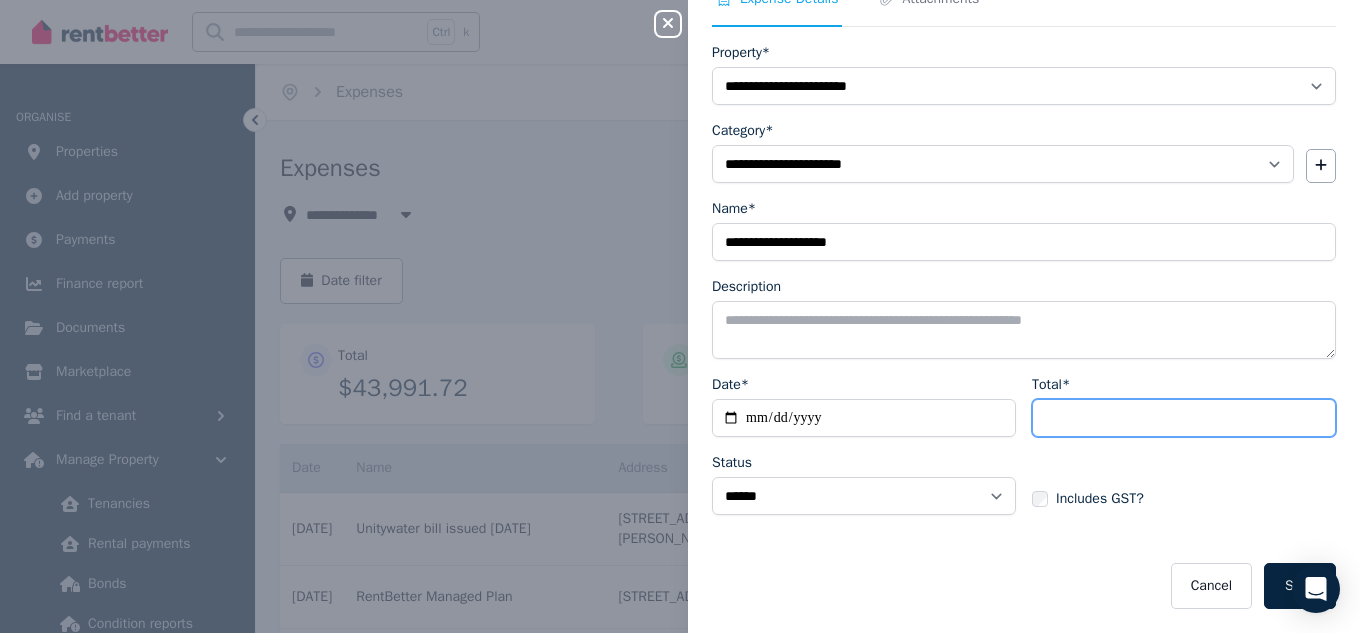 click on "Total*" at bounding box center [1184, 418] 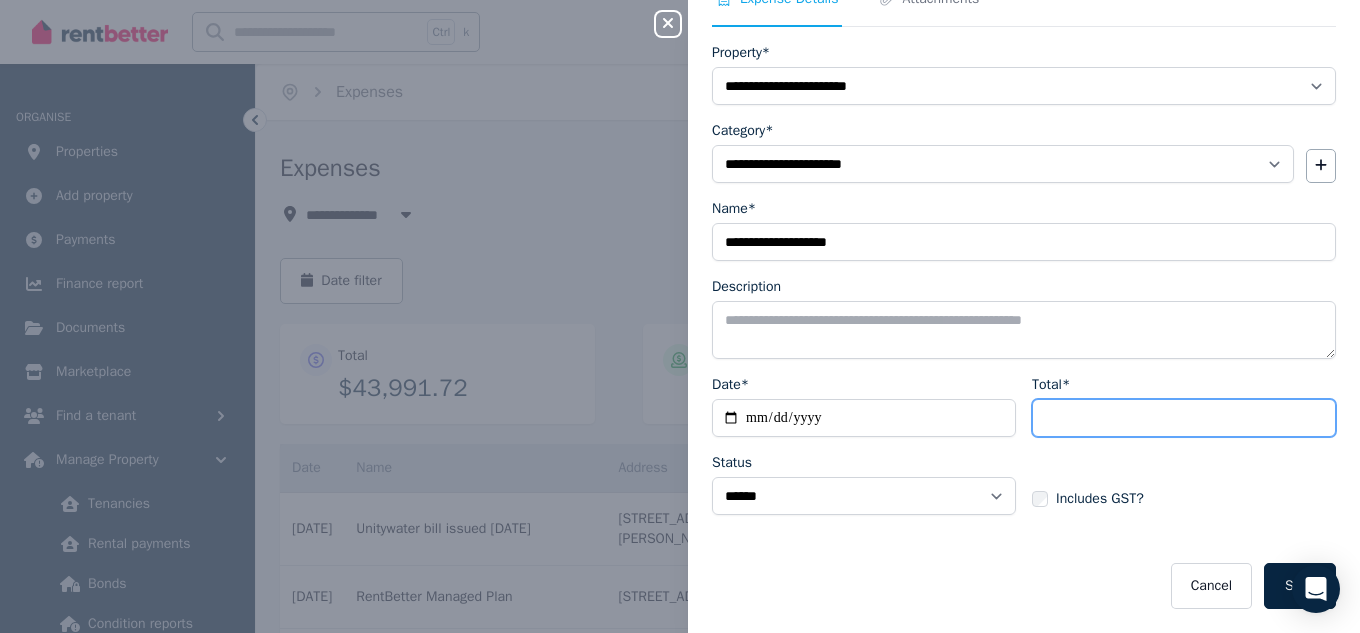 type on "******" 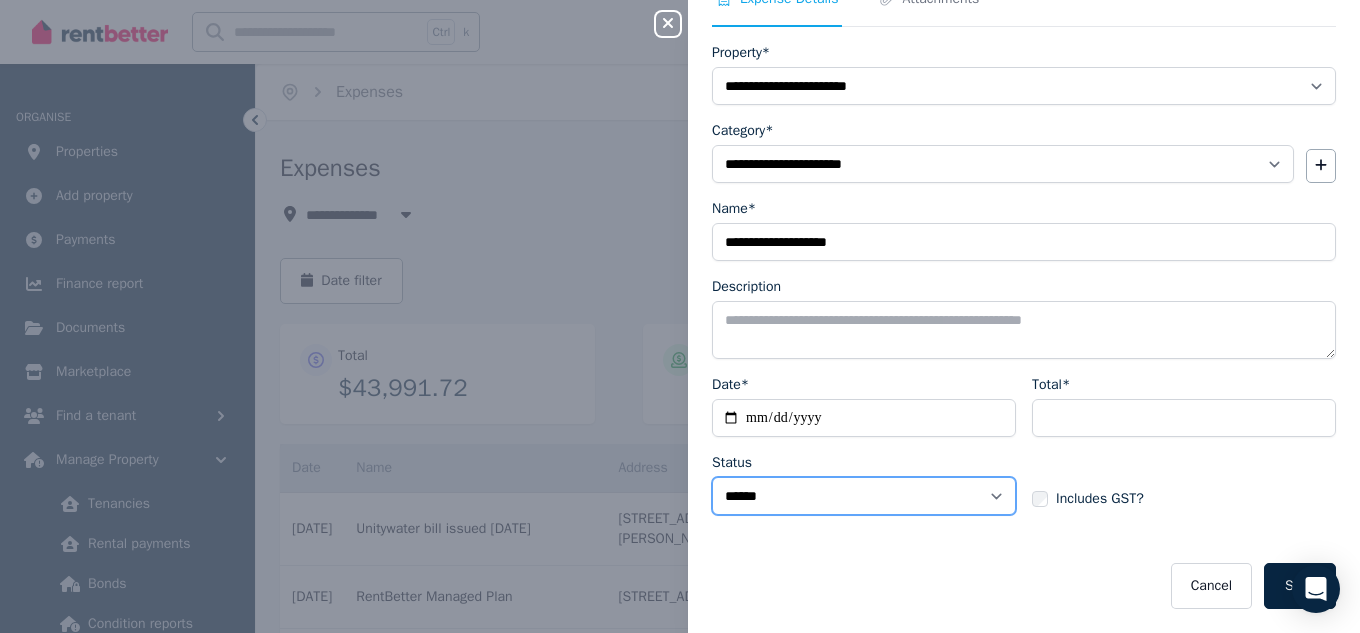 click on "****** ****" at bounding box center [864, 496] 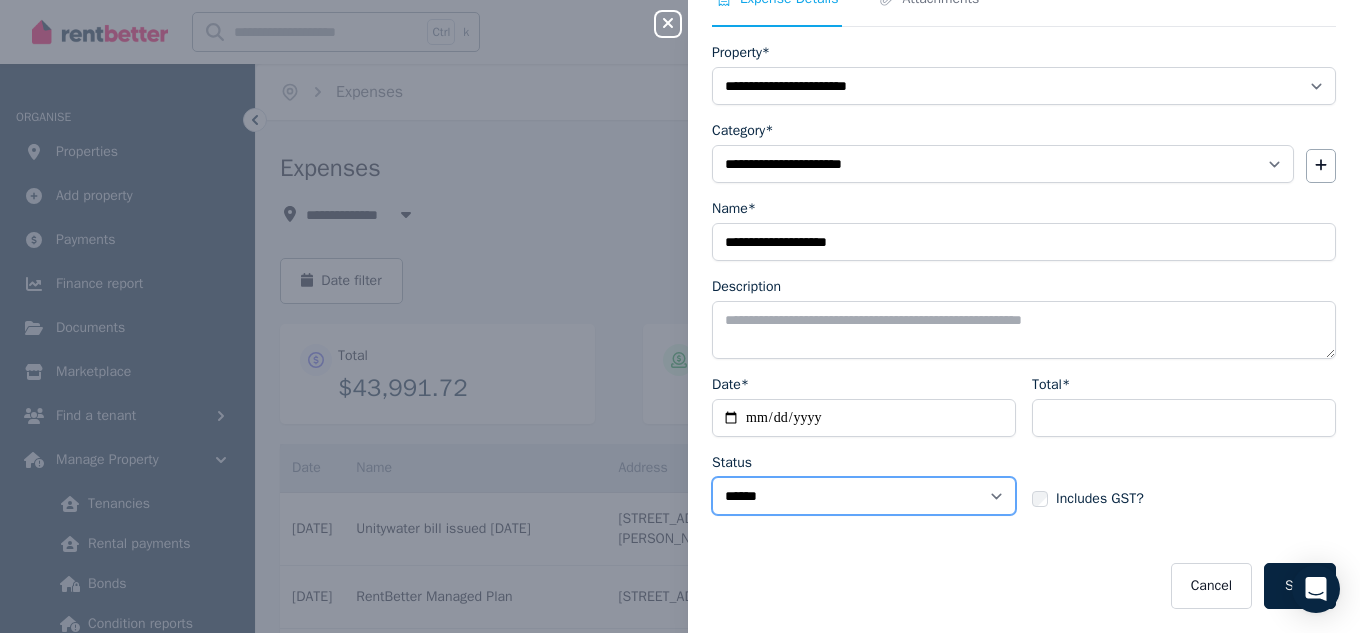 select on "**********" 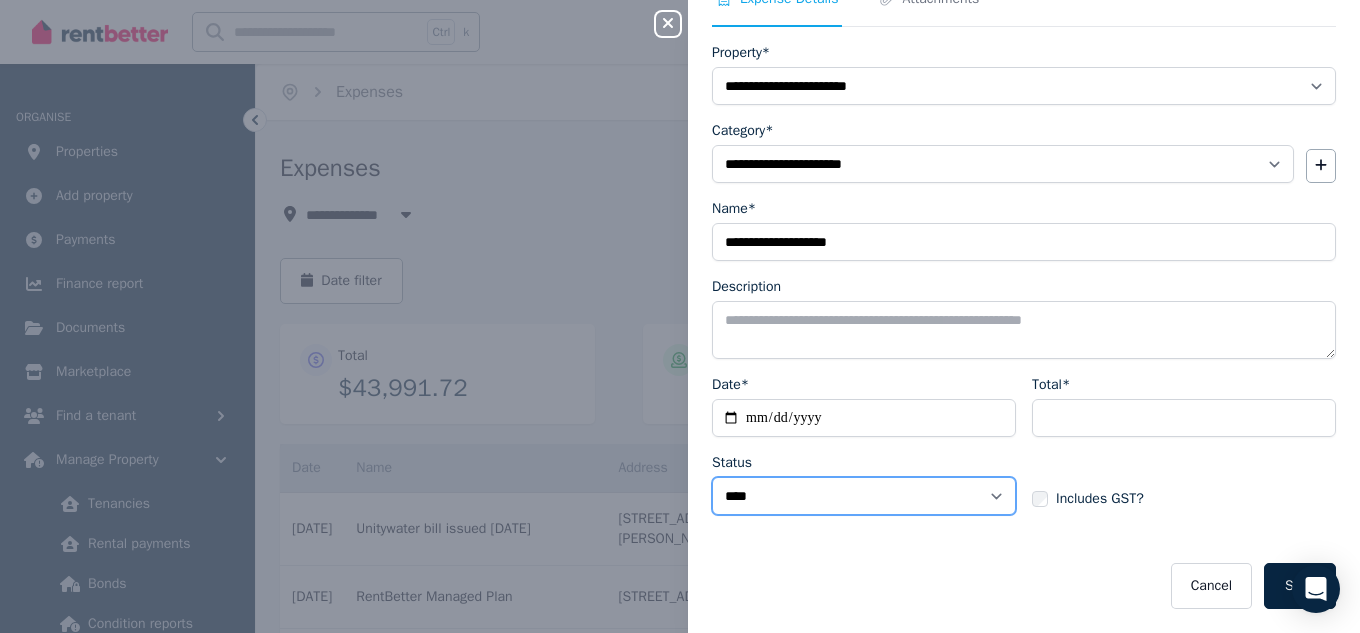 click on "****** ****" at bounding box center [864, 496] 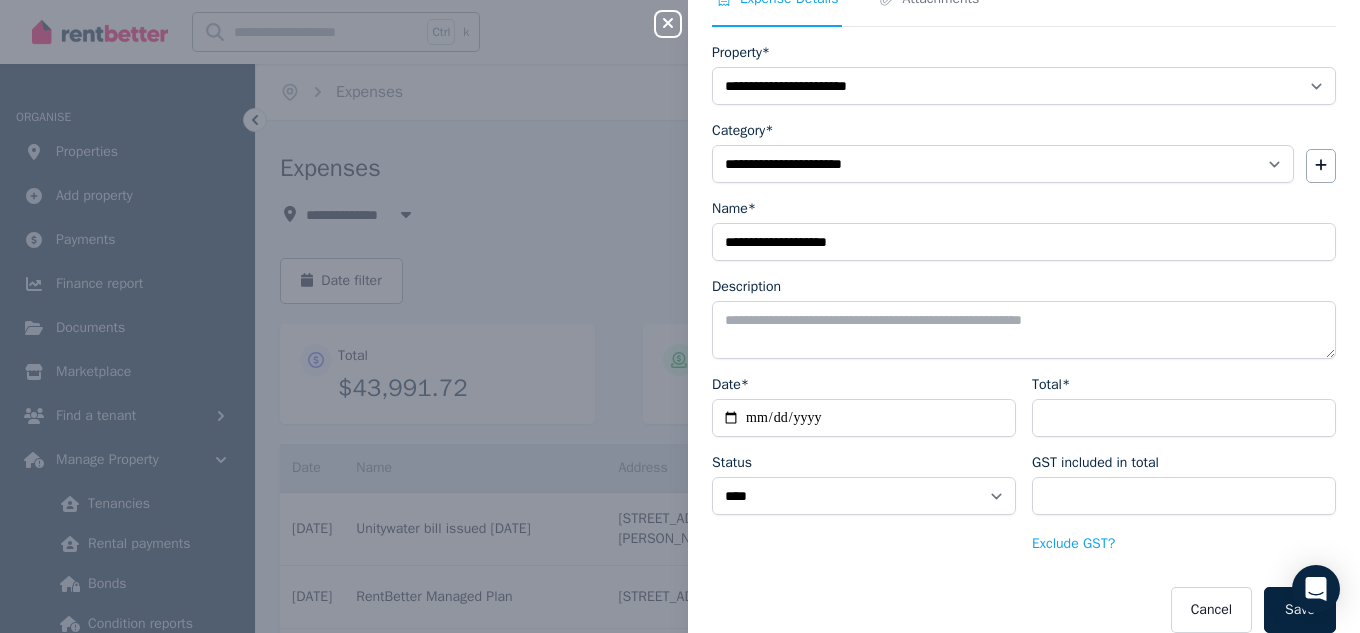 scroll, scrollTop: 107, scrollLeft: 0, axis: vertical 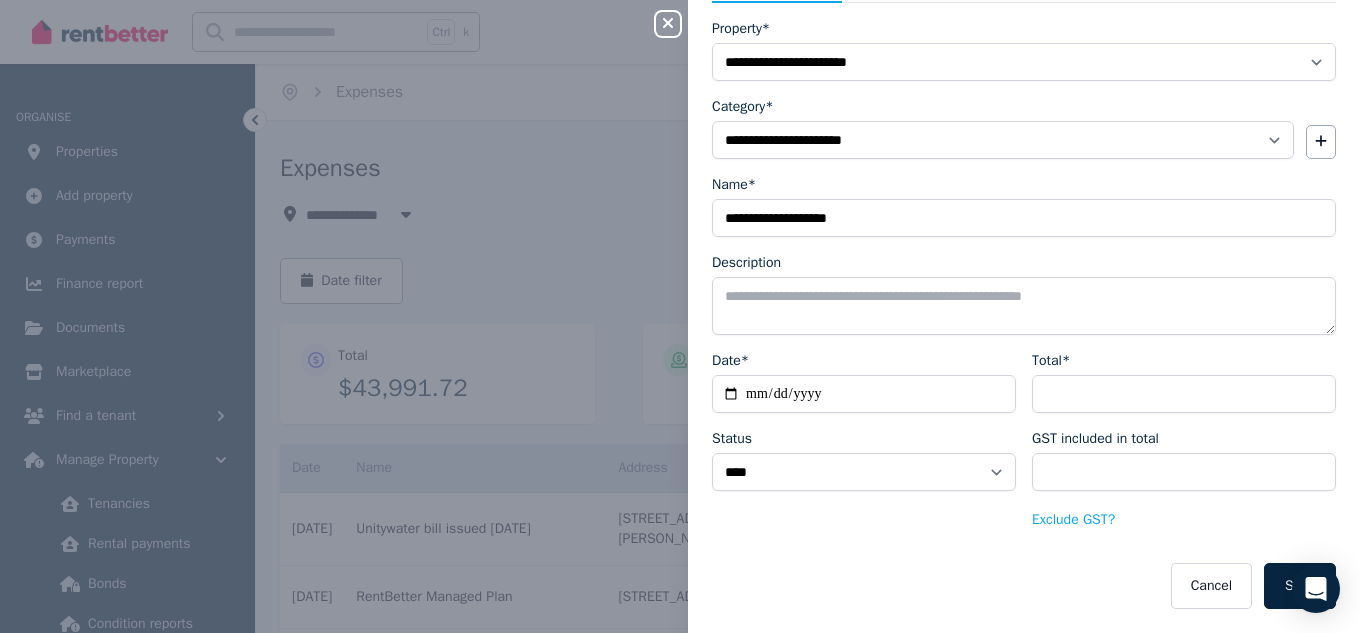 click on "Save" at bounding box center (1300, 586) 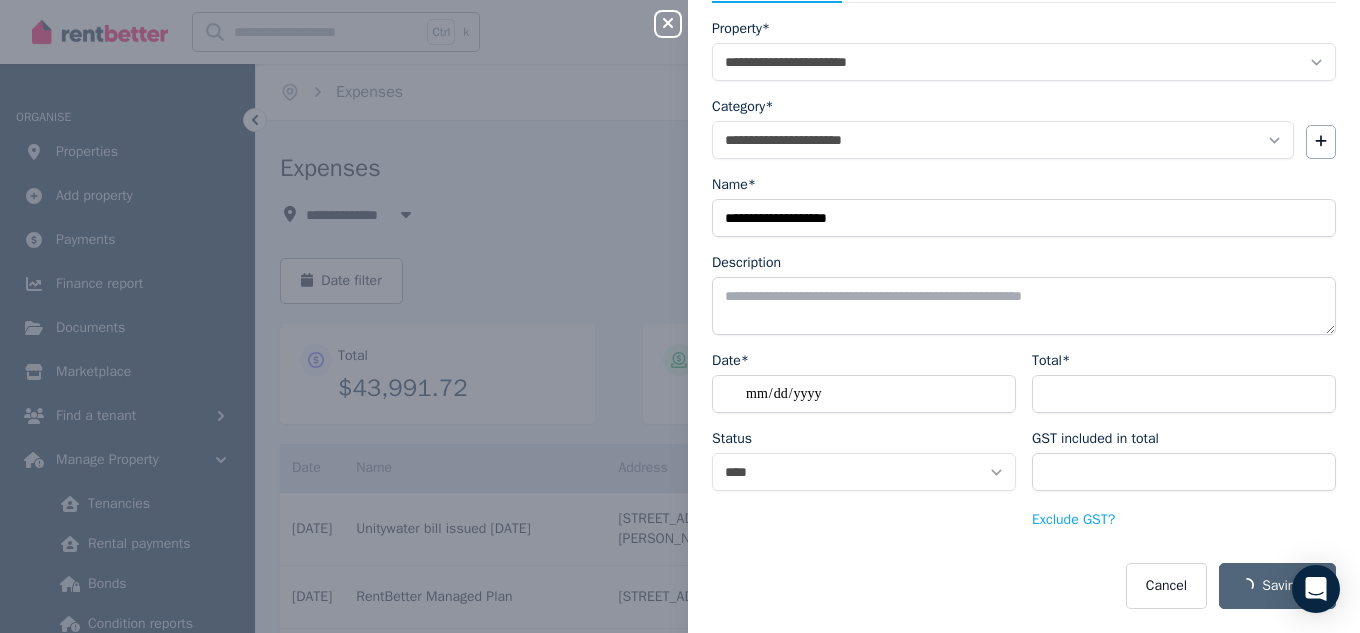 select on "**********" 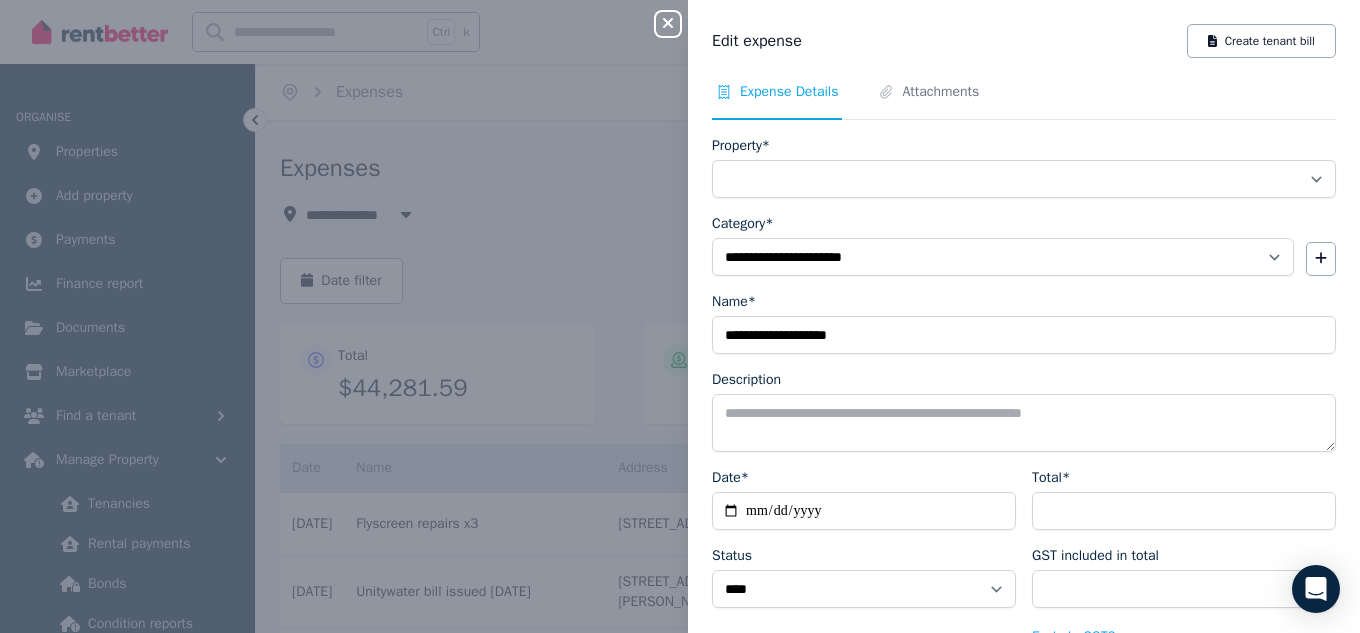 select on "**********" 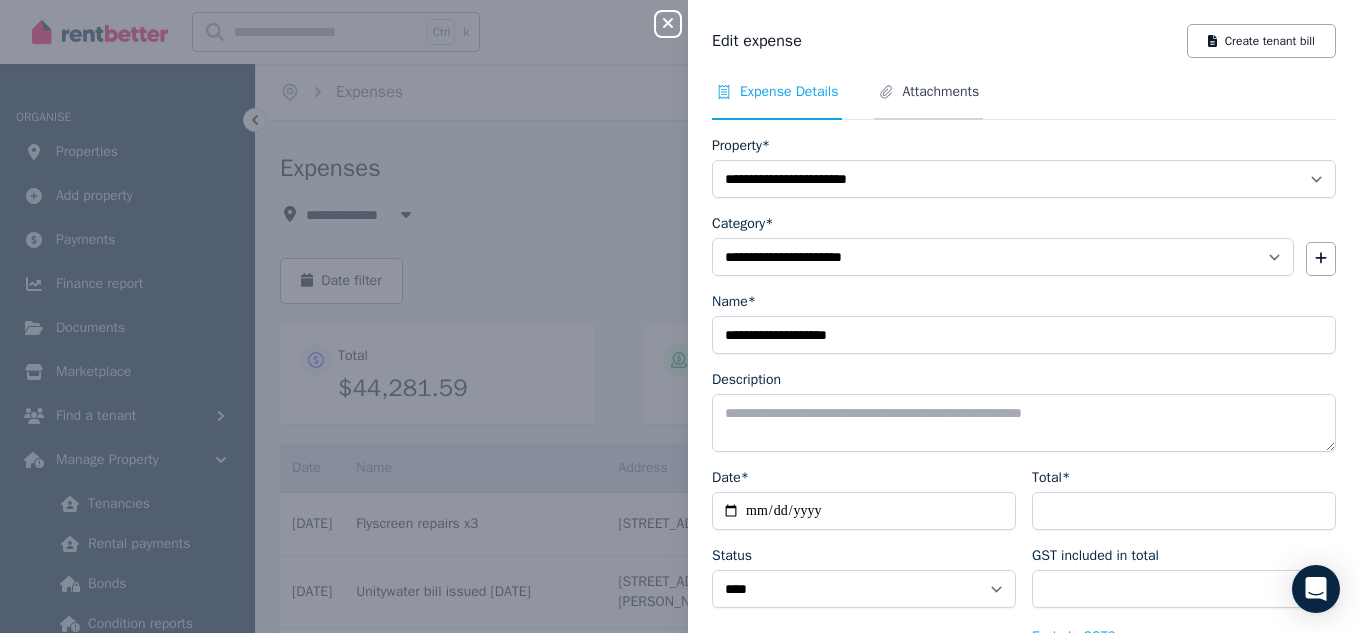click on "Attachments" at bounding box center (940, 92) 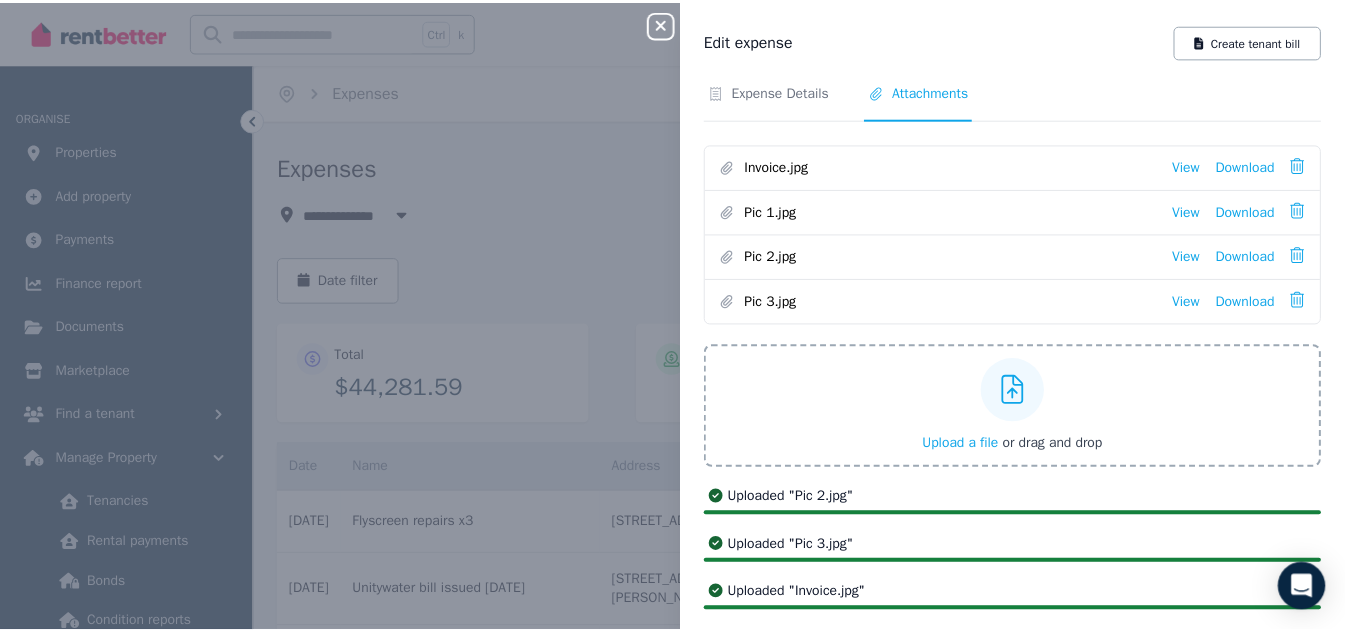 scroll, scrollTop: 0, scrollLeft: 0, axis: both 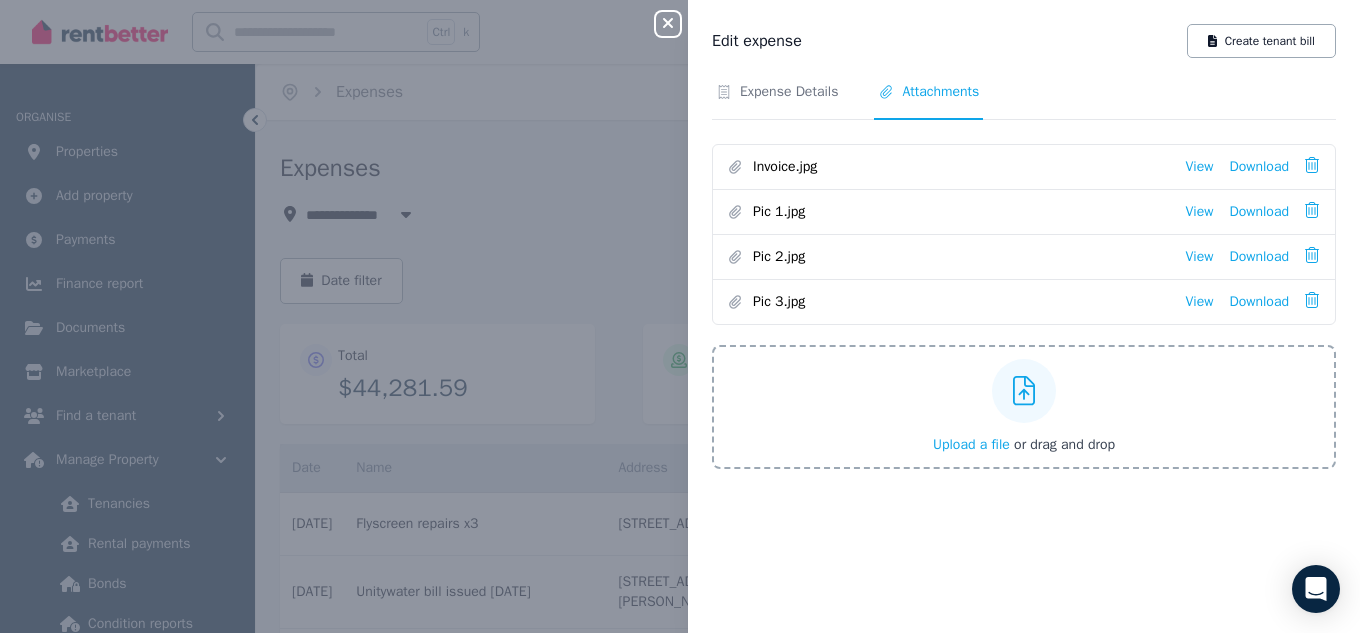 click on "Close panel" at bounding box center (668, 24) 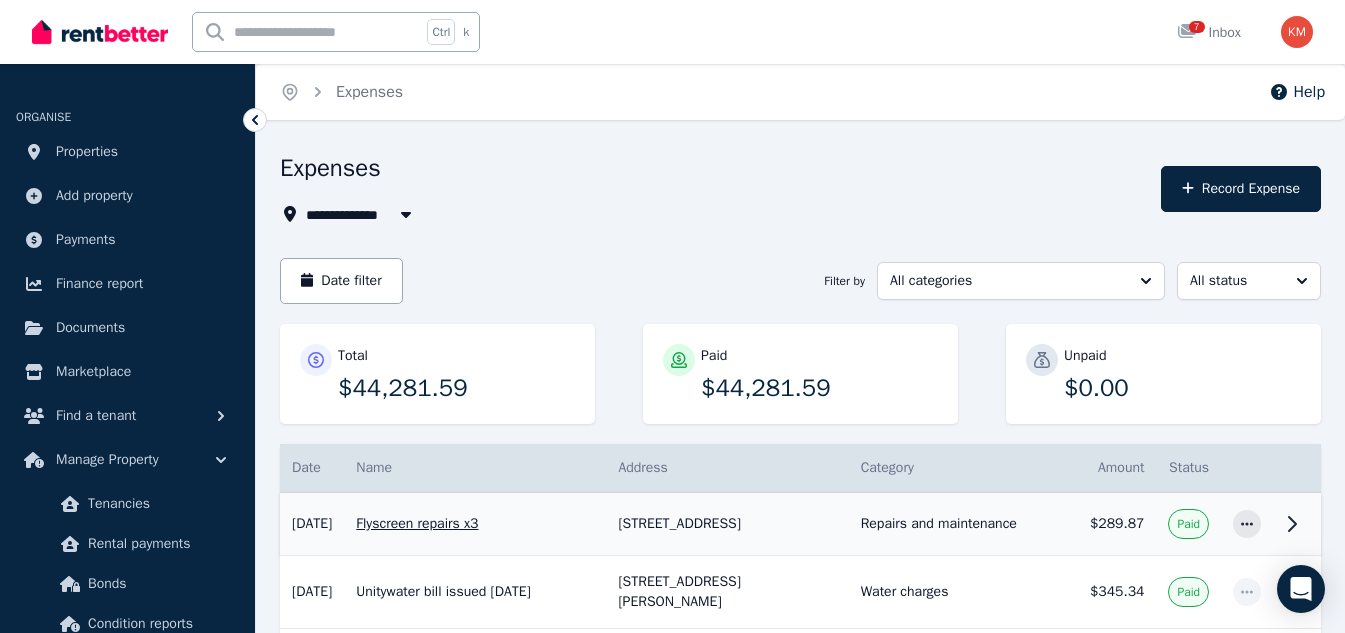 click on "Flyscreen repairs x3" at bounding box center [475, 524] 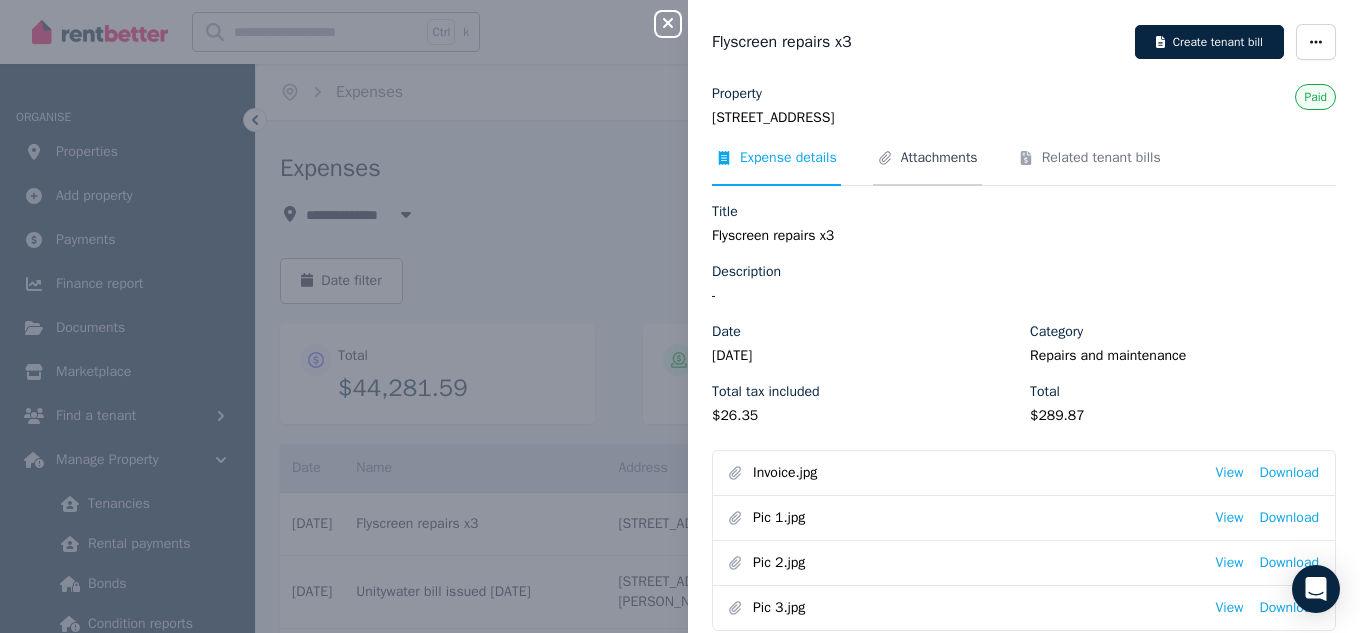 click on "Attachments" at bounding box center [939, 158] 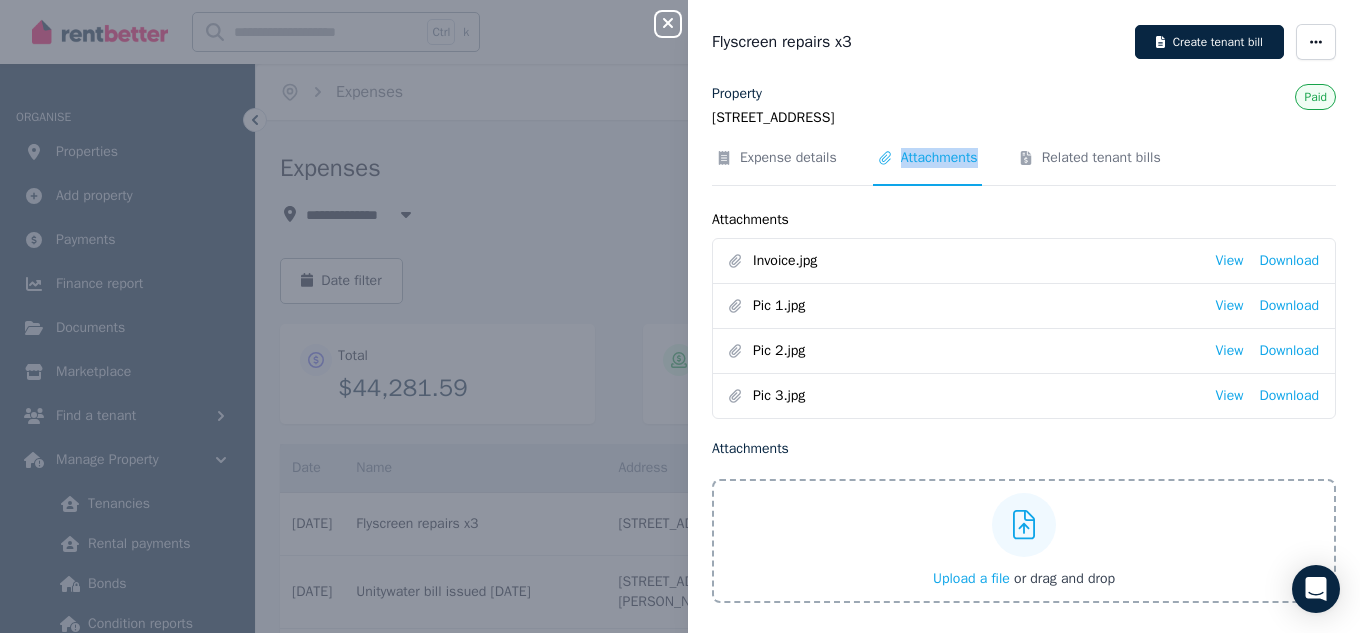 click 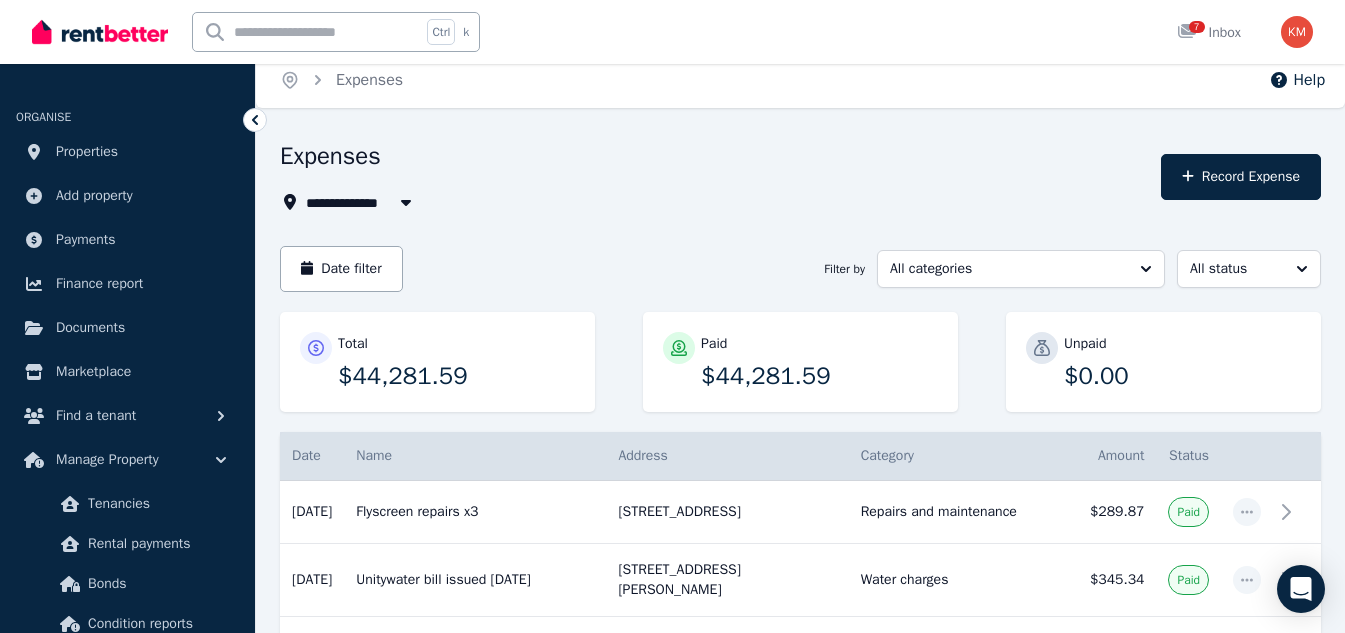 scroll, scrollTop: 0, scrollLeft: 0, axis: both 